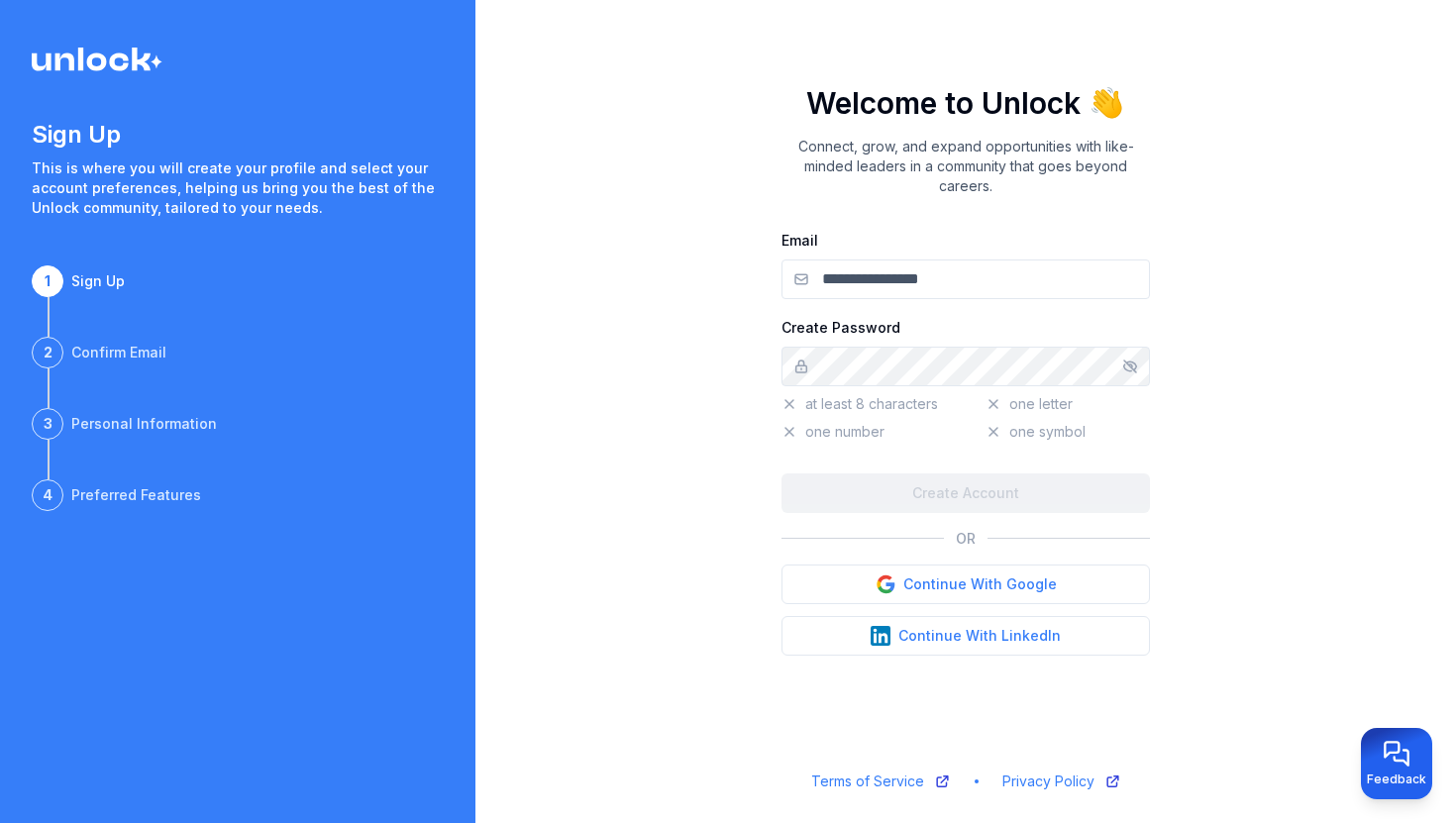 scroll, scrollTop: 0, scrollLeft: 0, axis: both 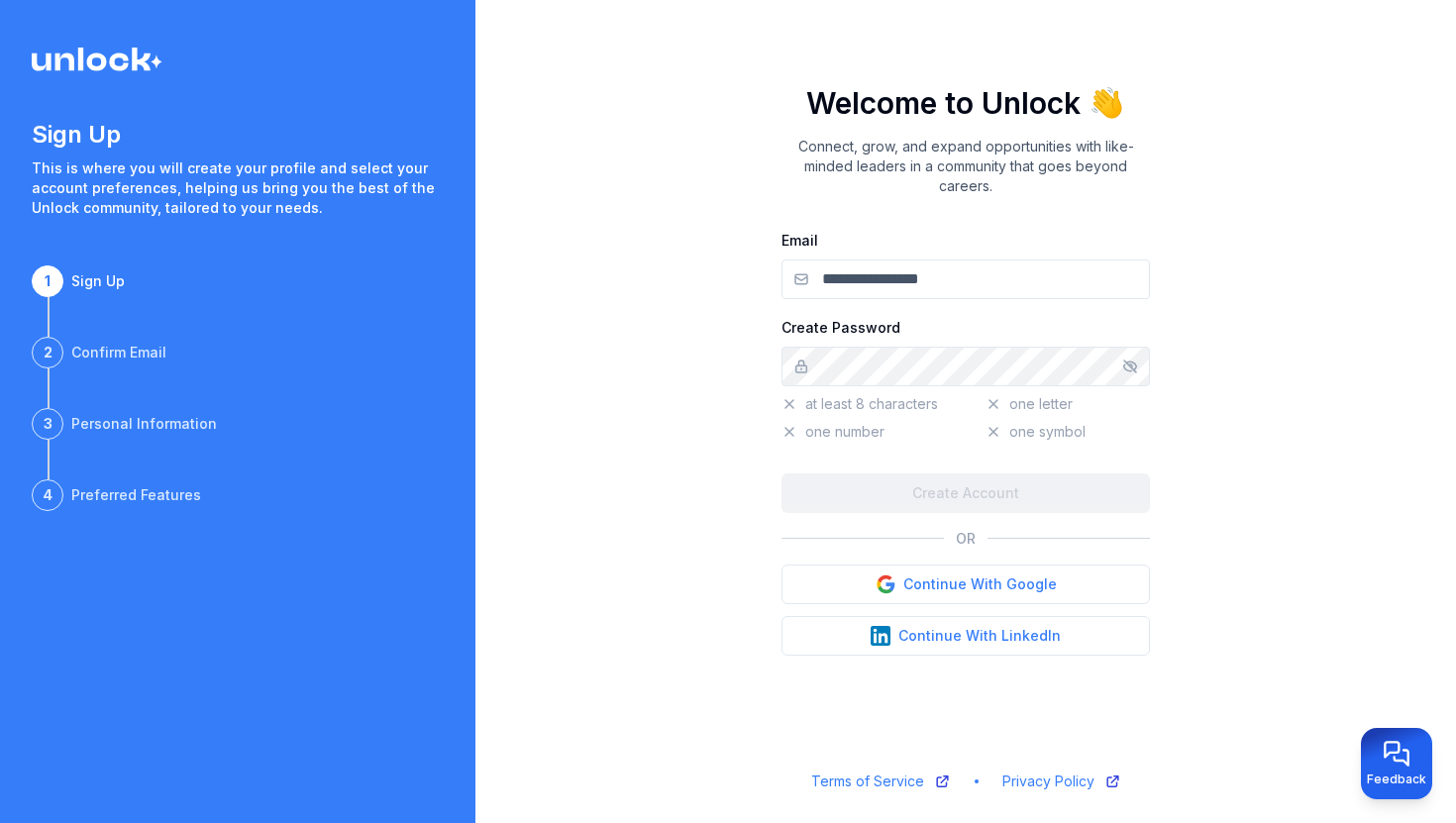 type on "**********" 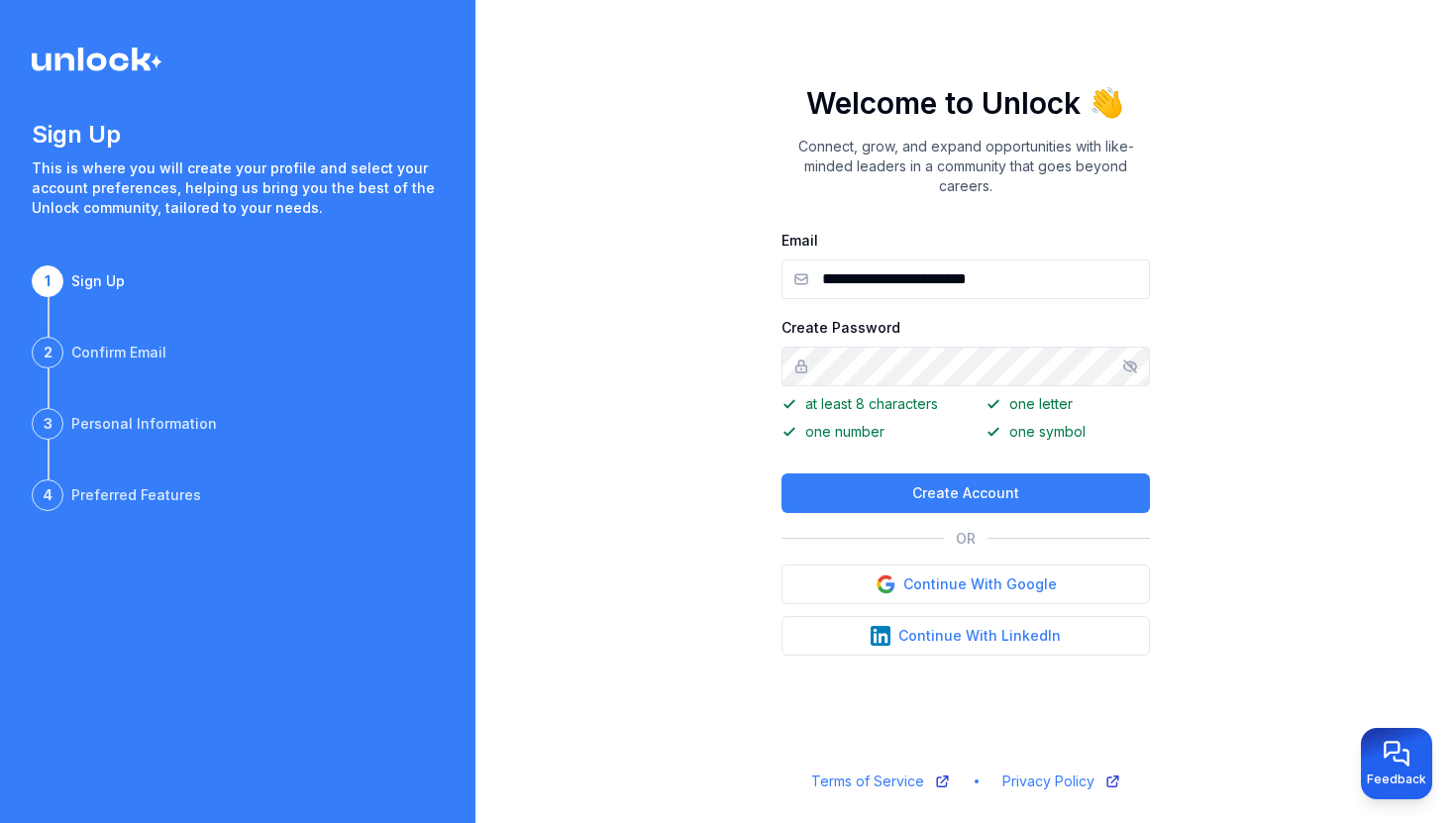 click 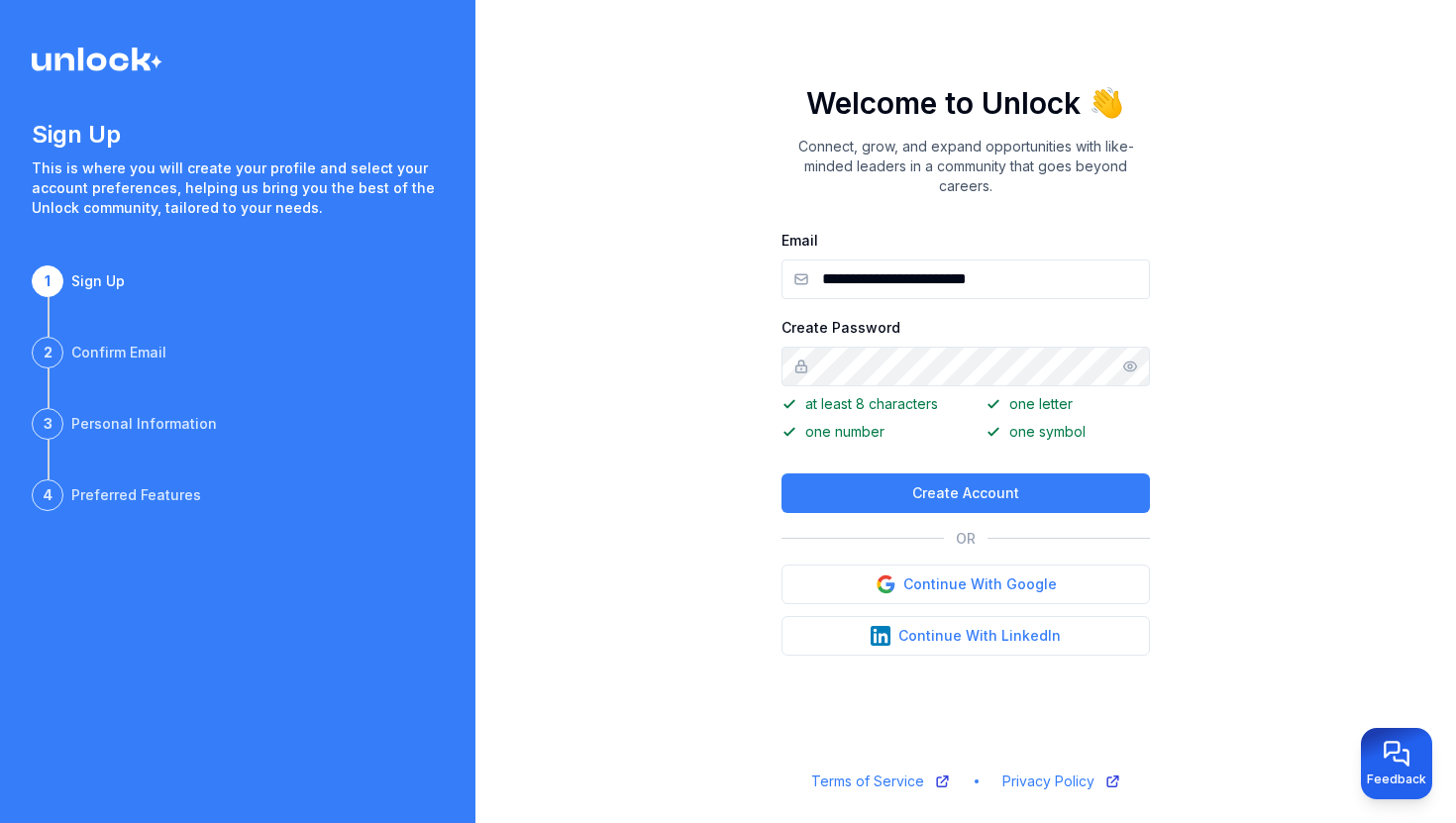 click on "1 Sign Up Welcome to Unlock 👋 Connect, grow, and expand opportunities with like-minded leaders in a community that goes beyond careers. Email [EMAIL] Create Password  at least 8 characters  one letter  one number  one symbol Create Account OR Continue With Google Continue With LinkedIn Terms of Service Privacy Policy" at bounding box center (966, 411) 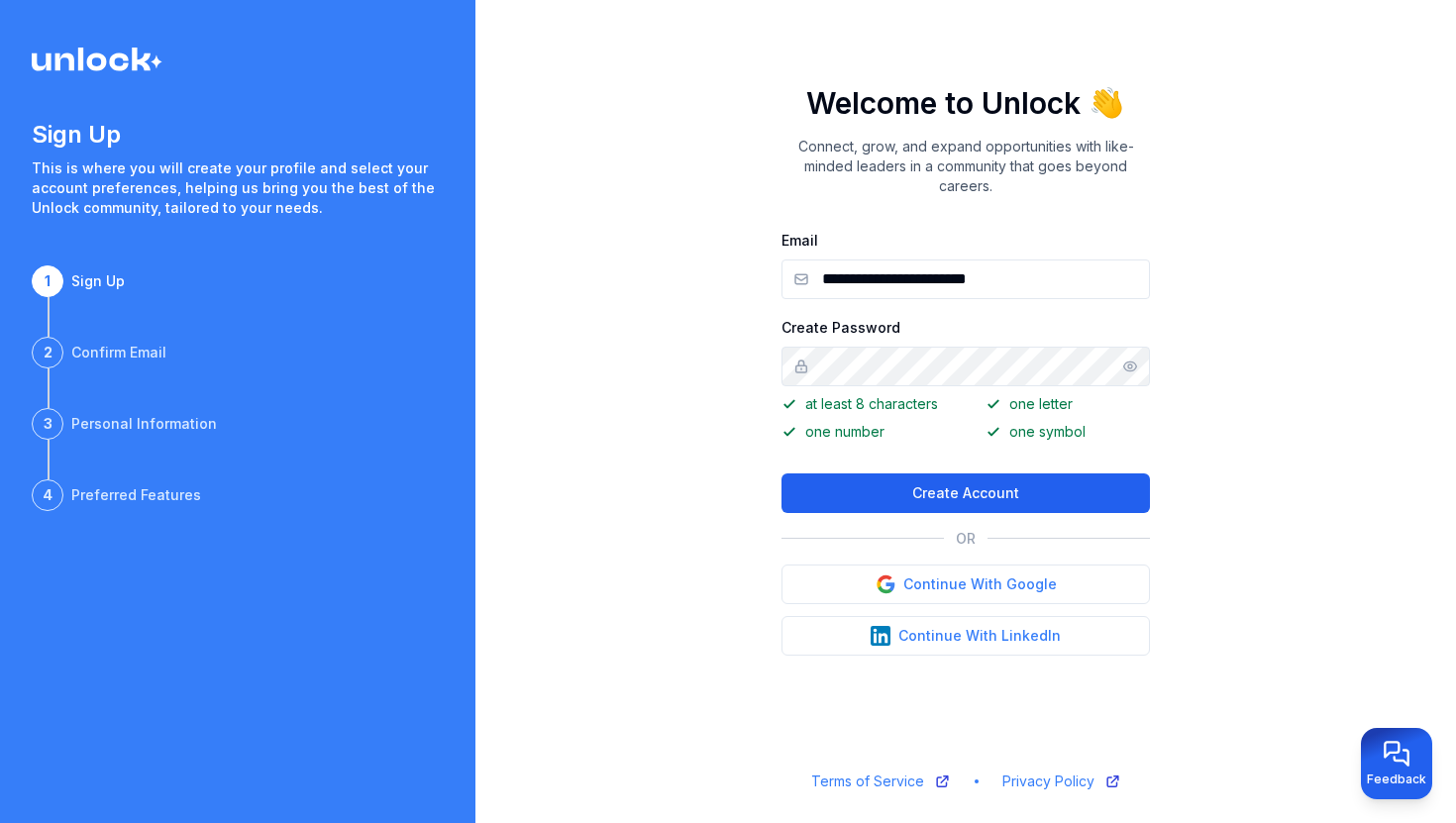 click on "Create Account" at bounding box center [966, 493] 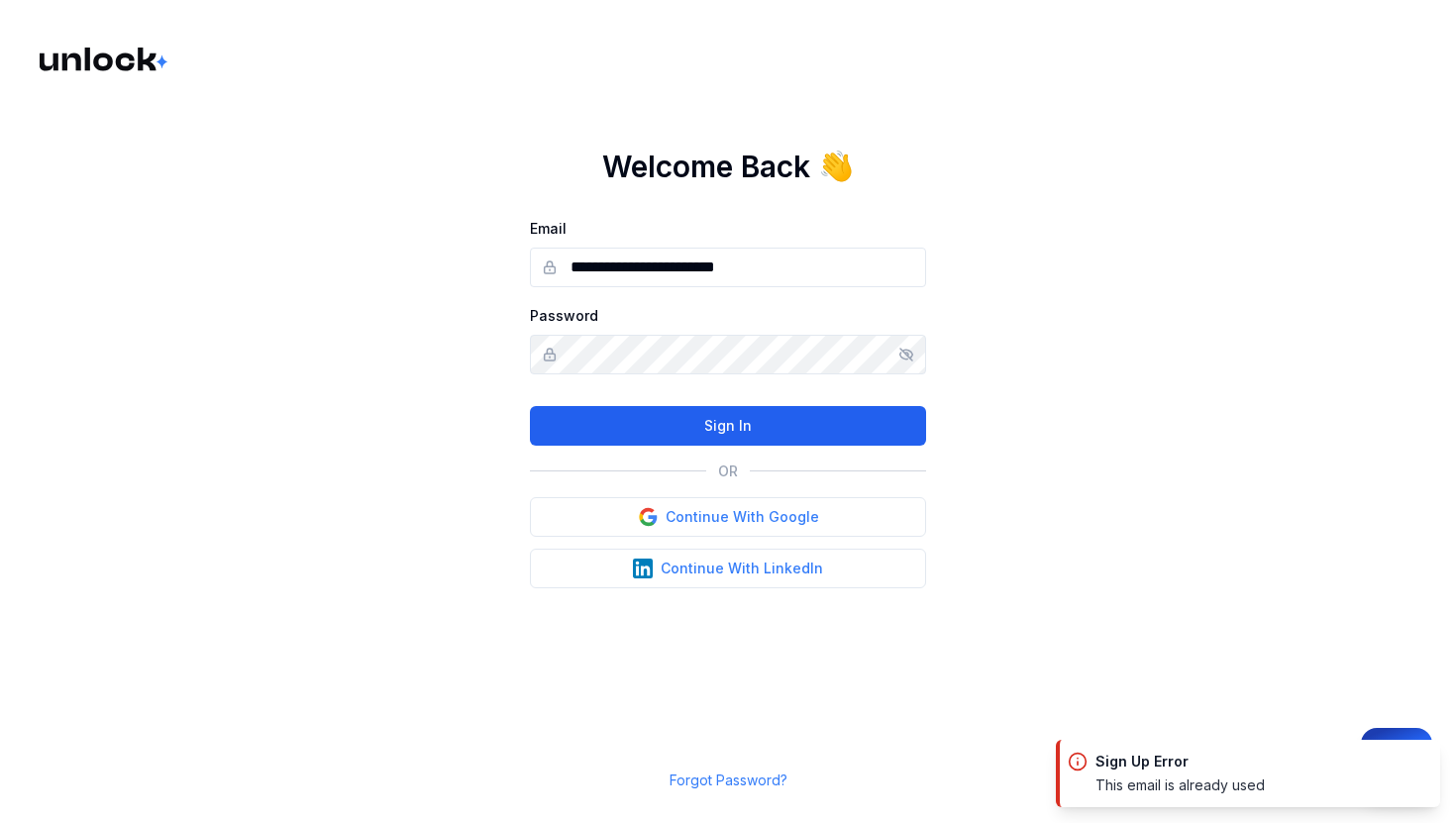 click on "Sign In" at bounding box center [728, 426] 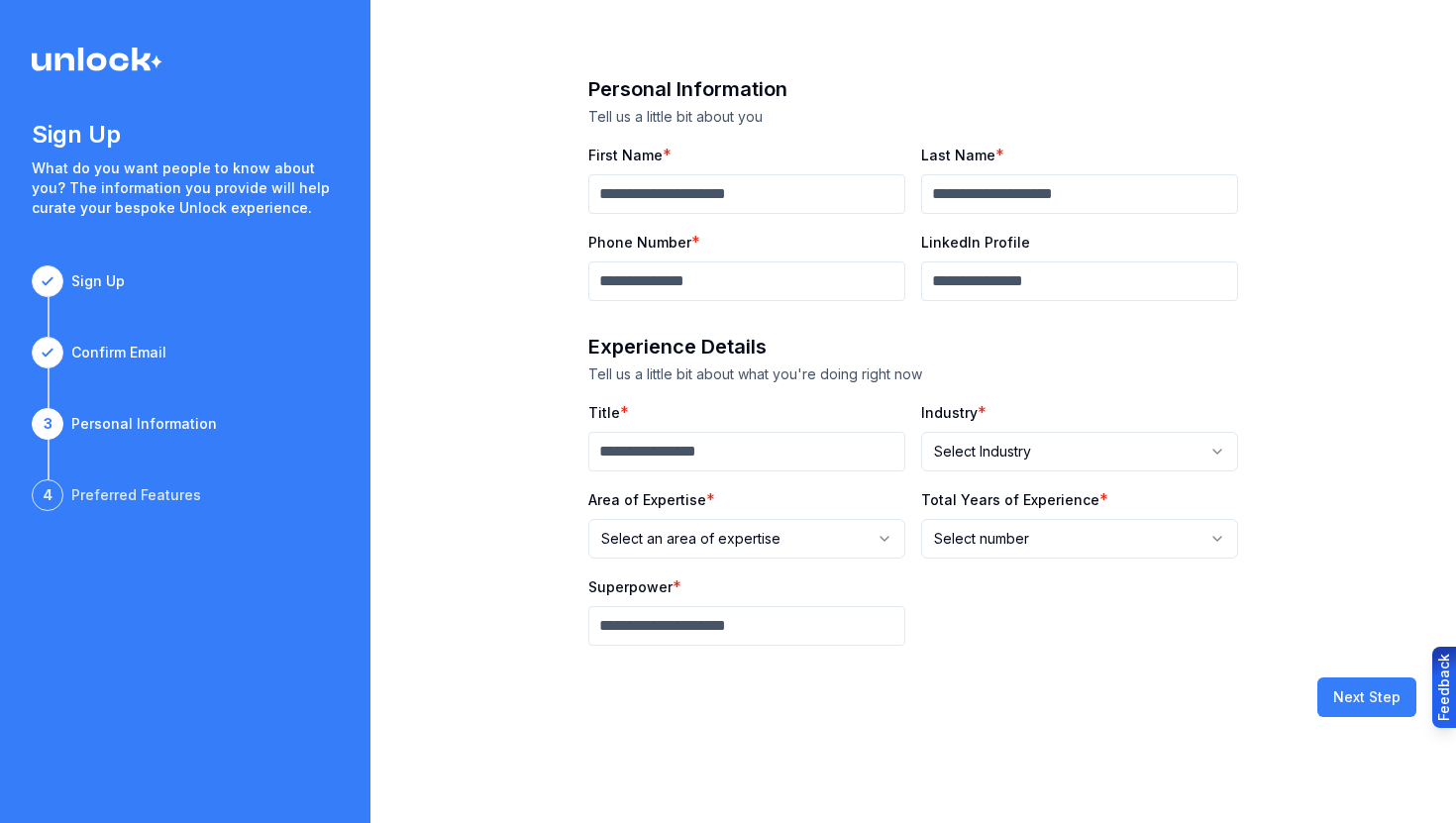 scroll, scrollTop: 0, scrollLeft: 0, axis: both 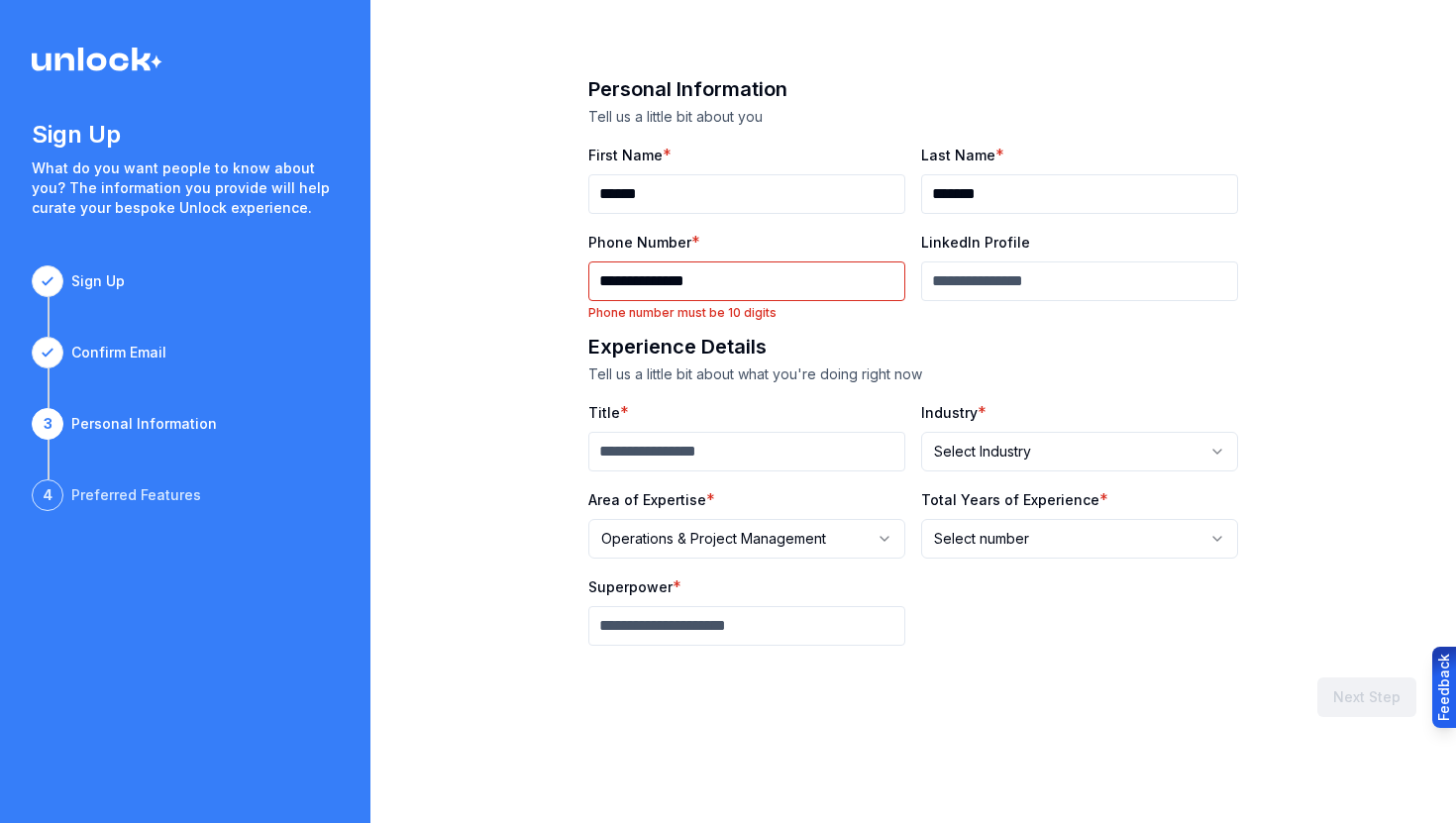 click on "**********" at bounding box center [747, 281] 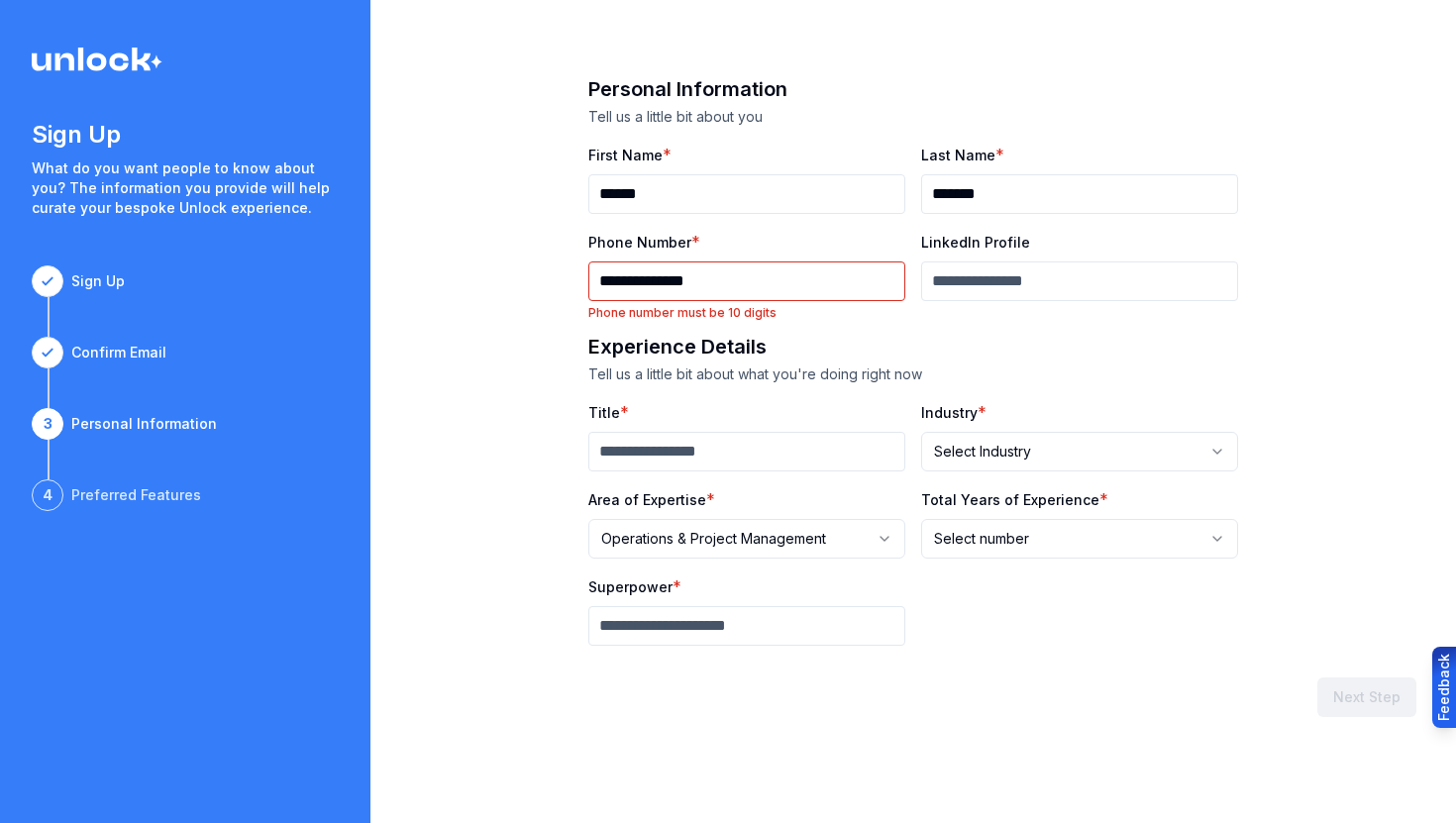 type on "**********" 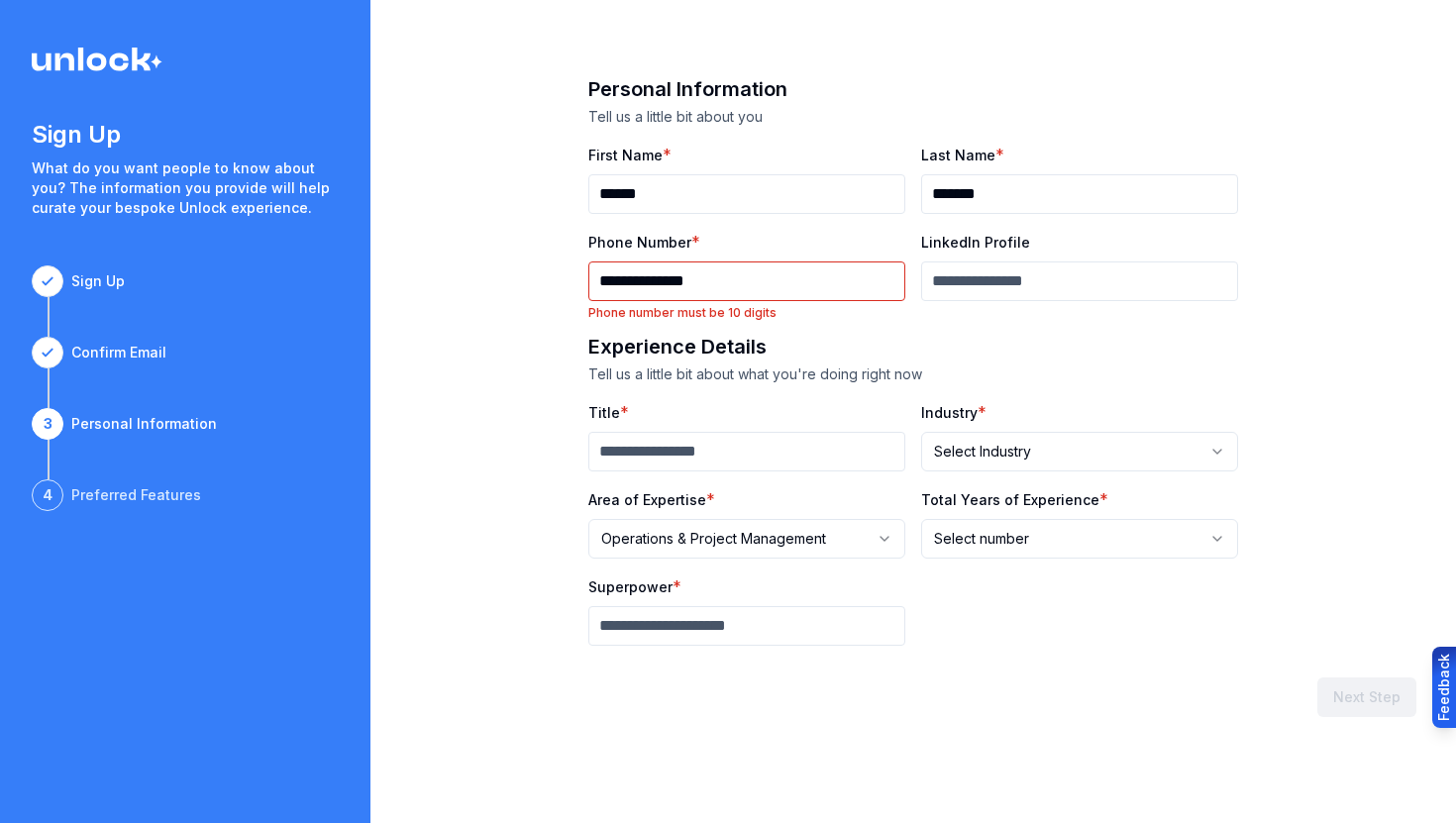 type on "**********" 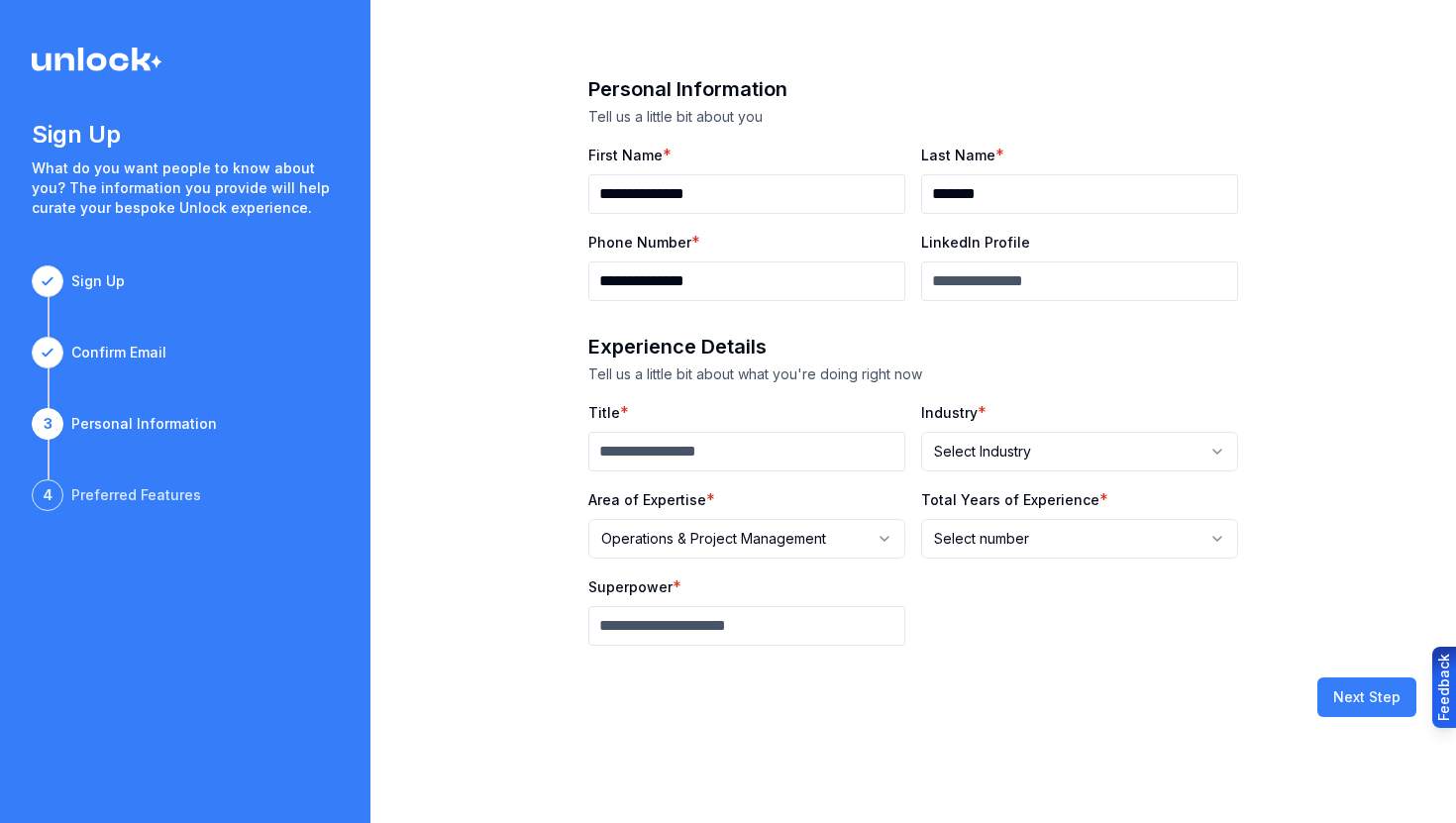type on "**********" 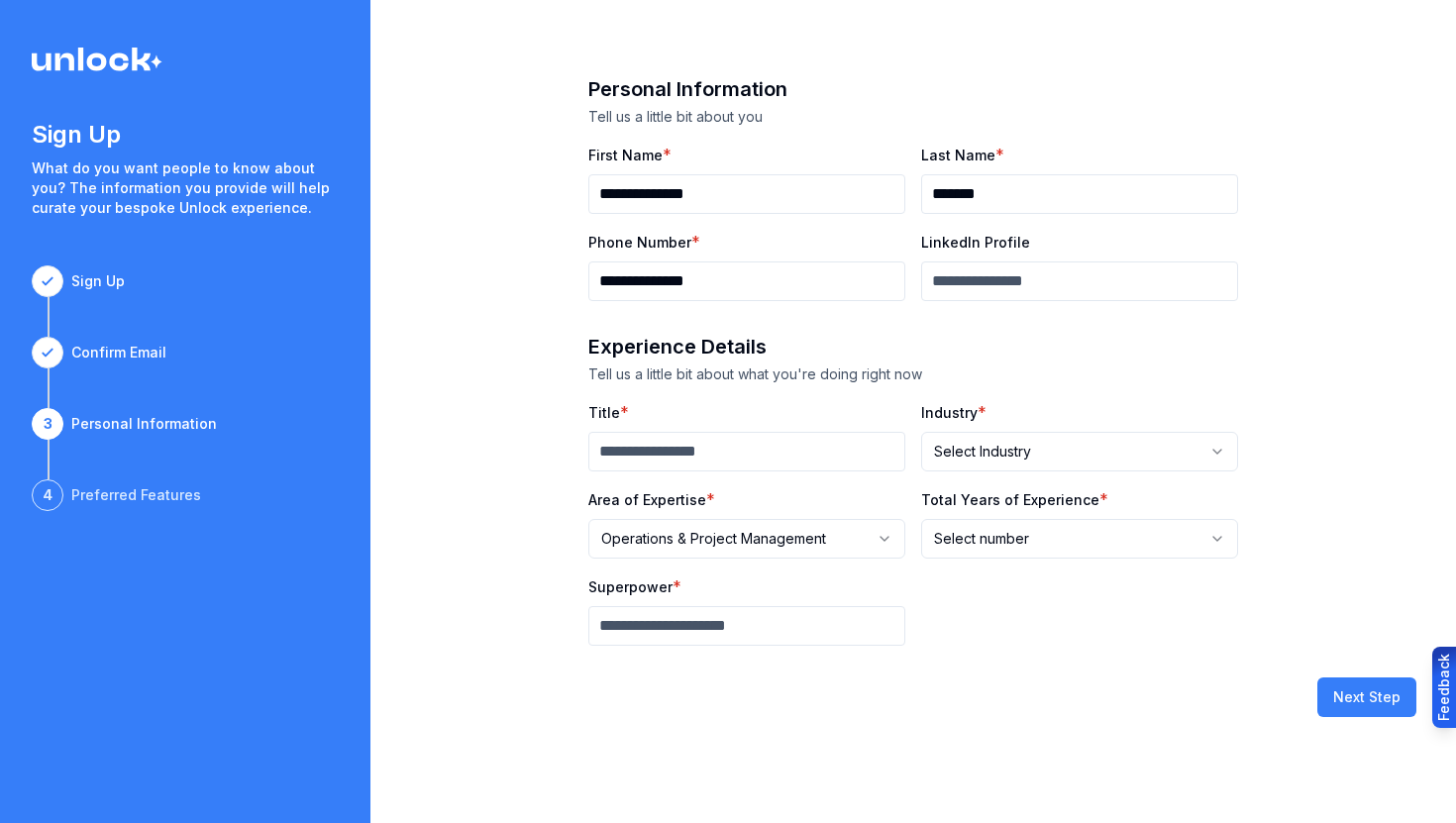 click on "Title" at bounding box center [747, 452] 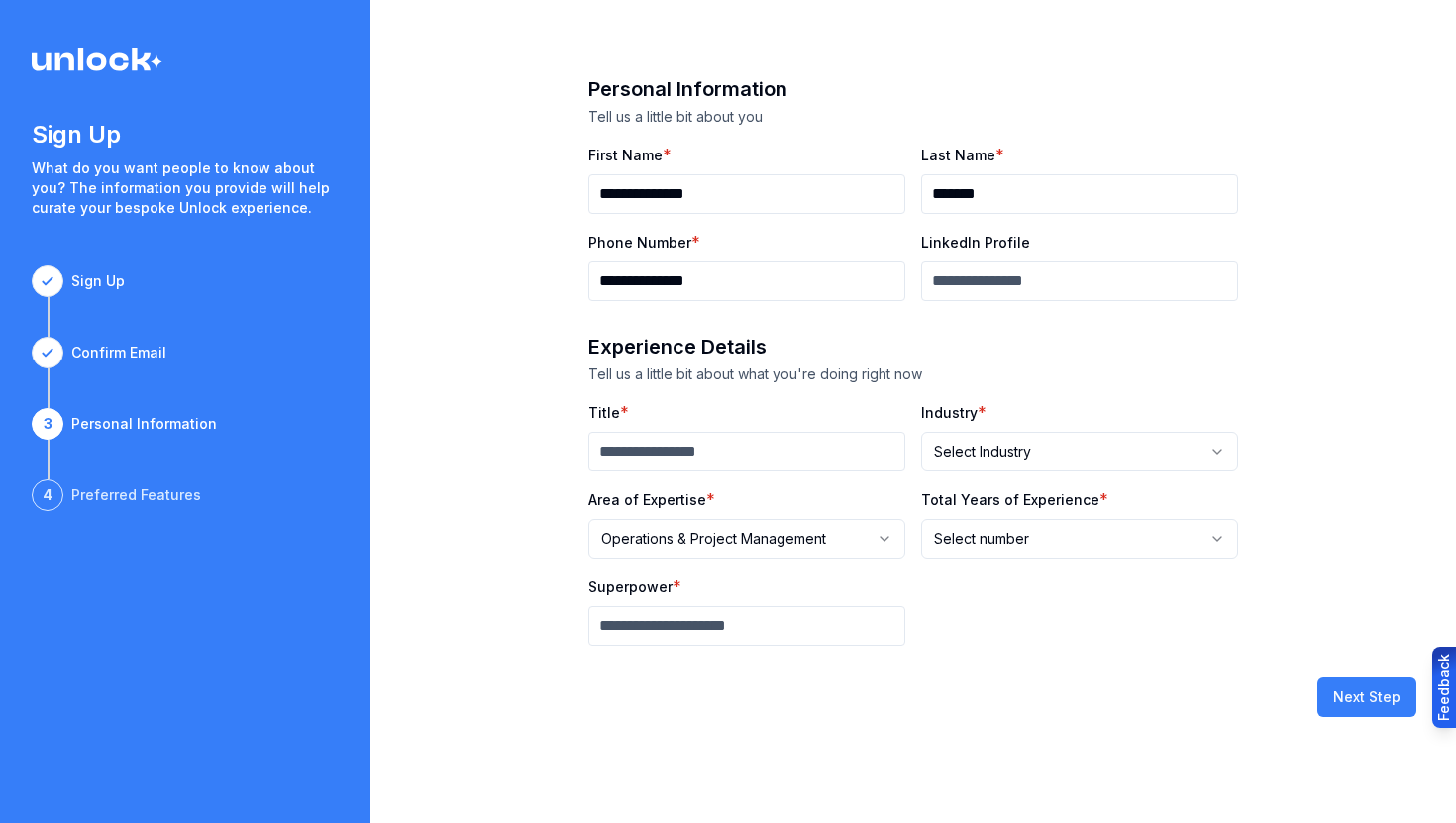 type on "********" 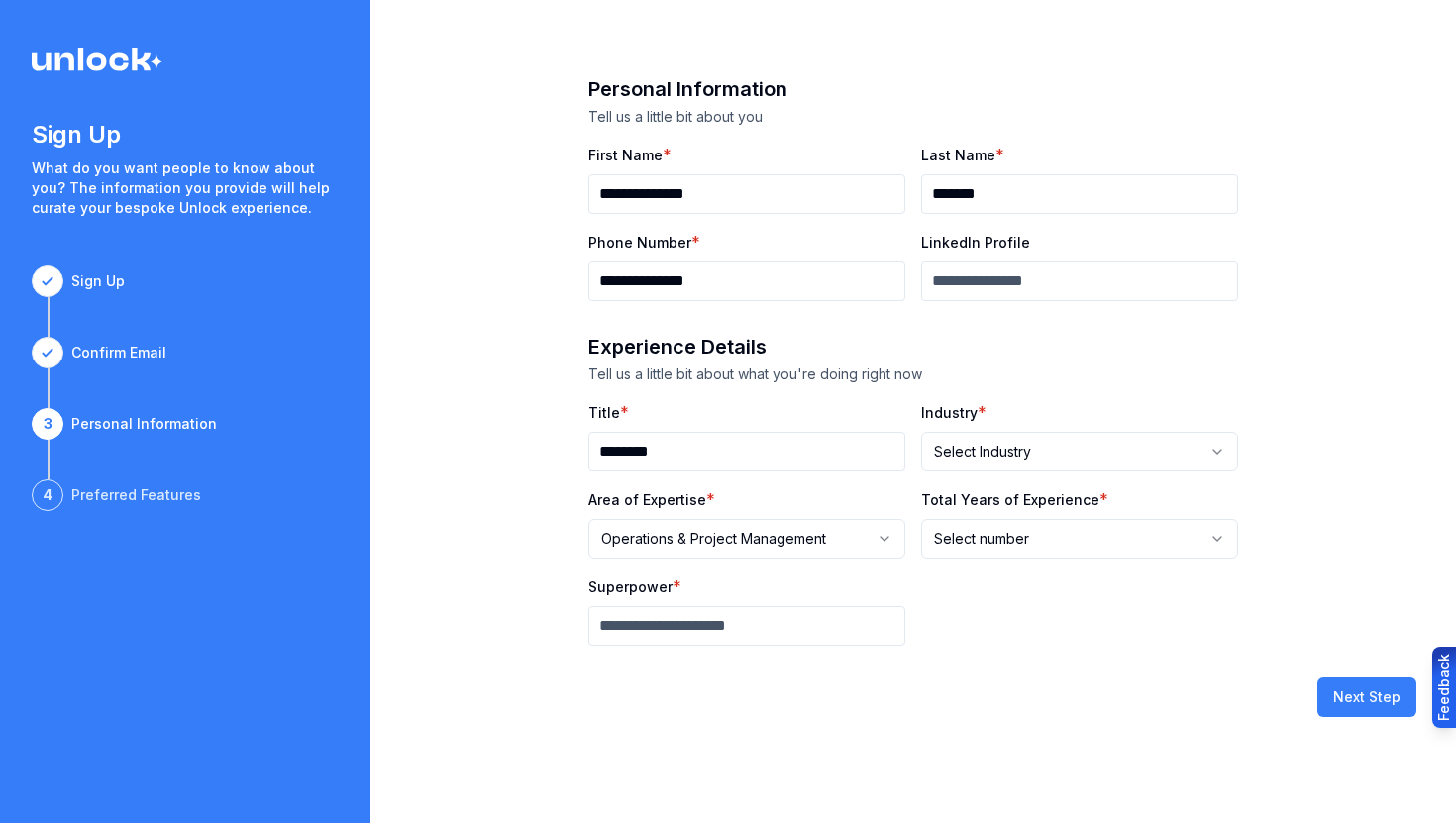 click on "**********" at bounding box center [728, 411] 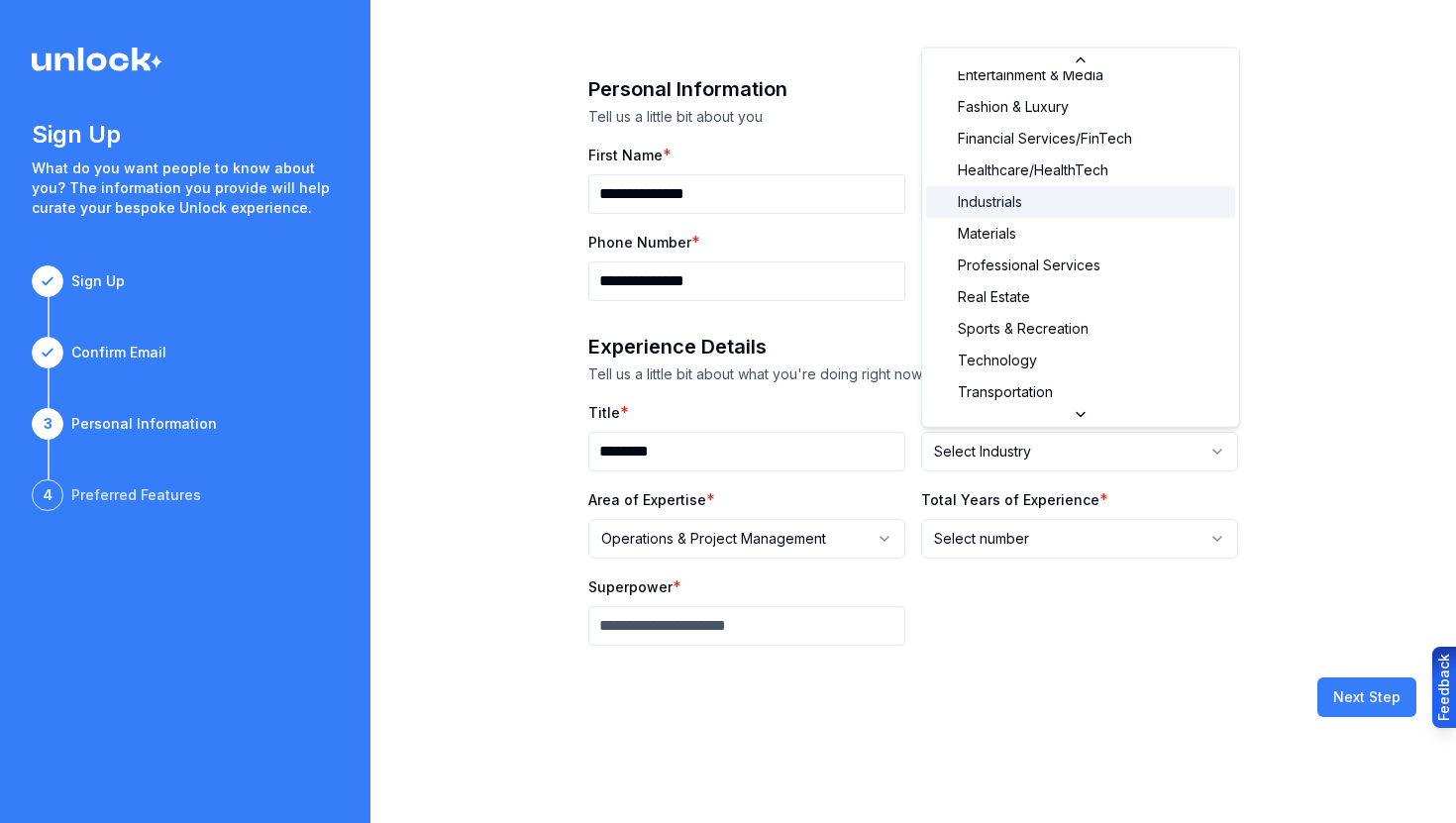 scroll, scrollTop: 145, scrollLeft: 0, axis: vertical 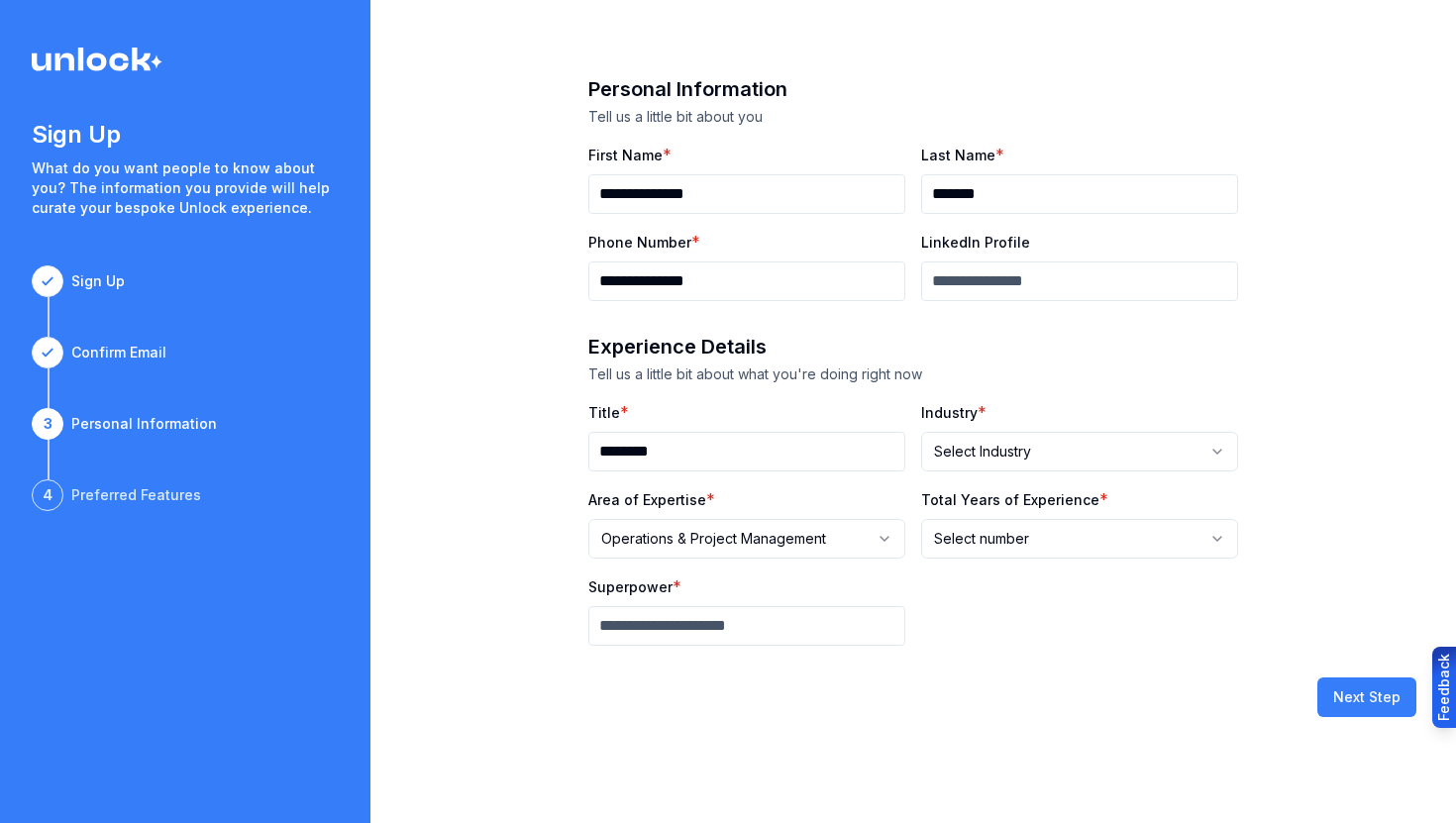 click on "Superpower" at bounding box center [747, 626] 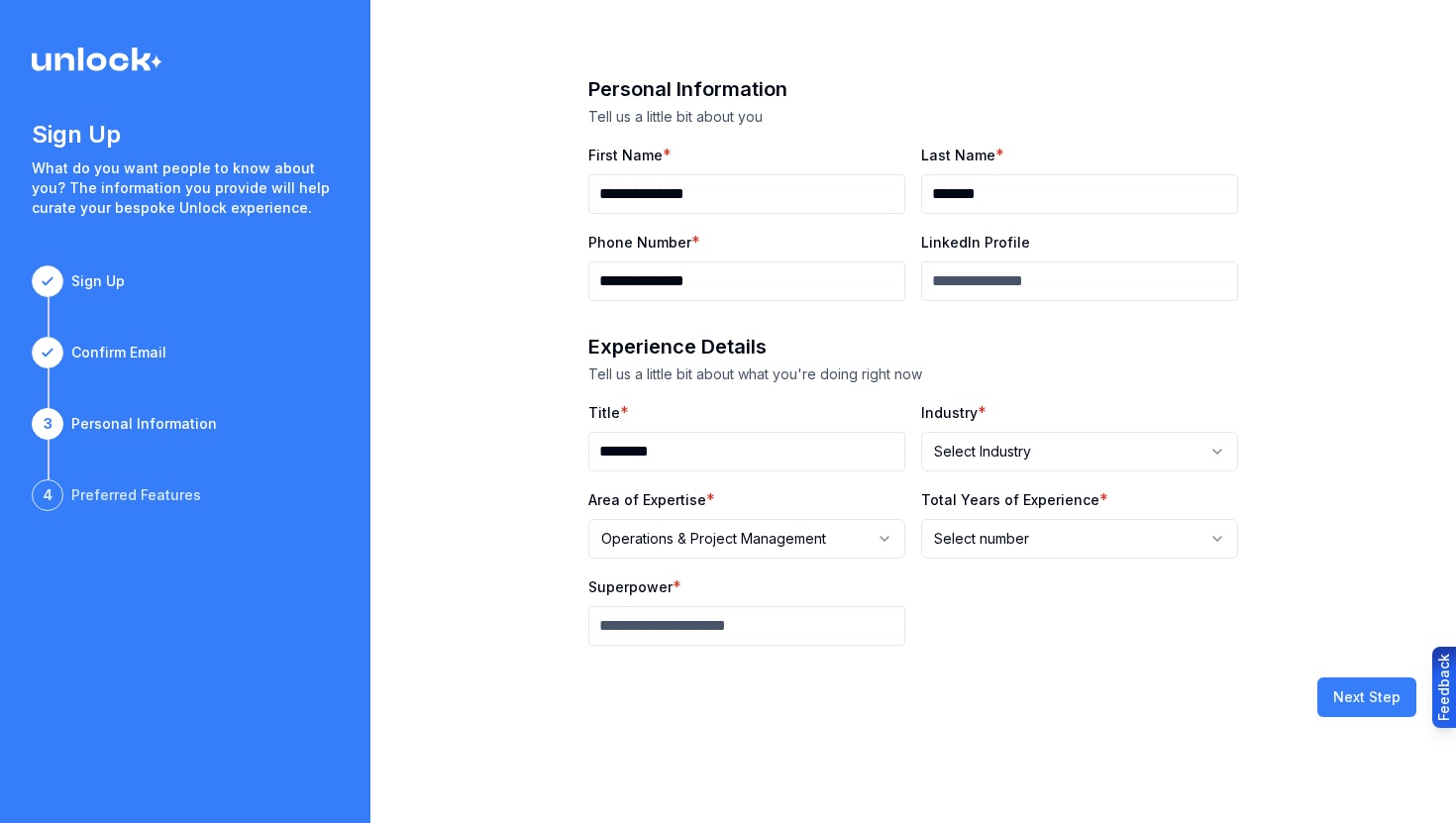paste on "*********" 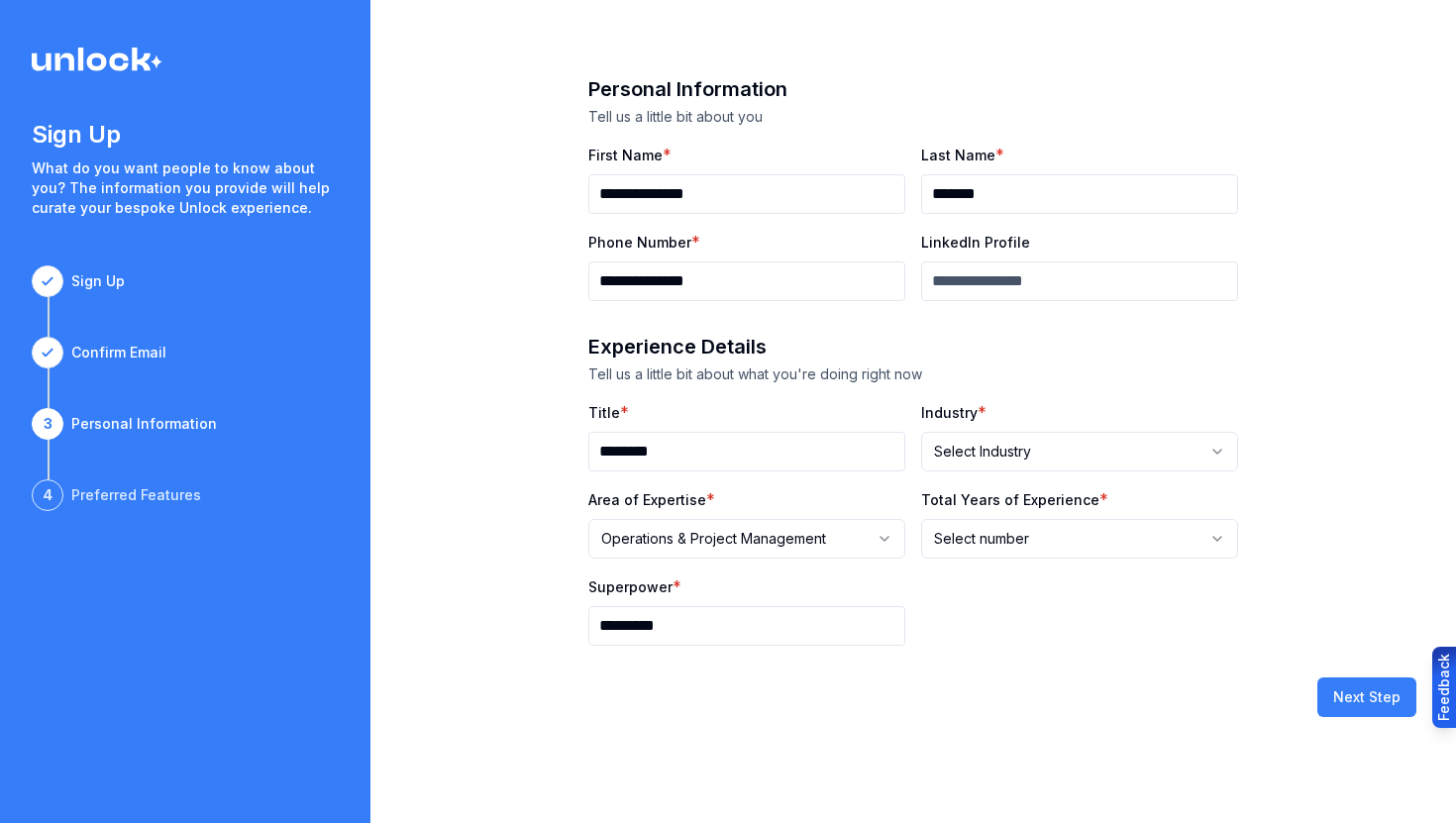 type on "*********" 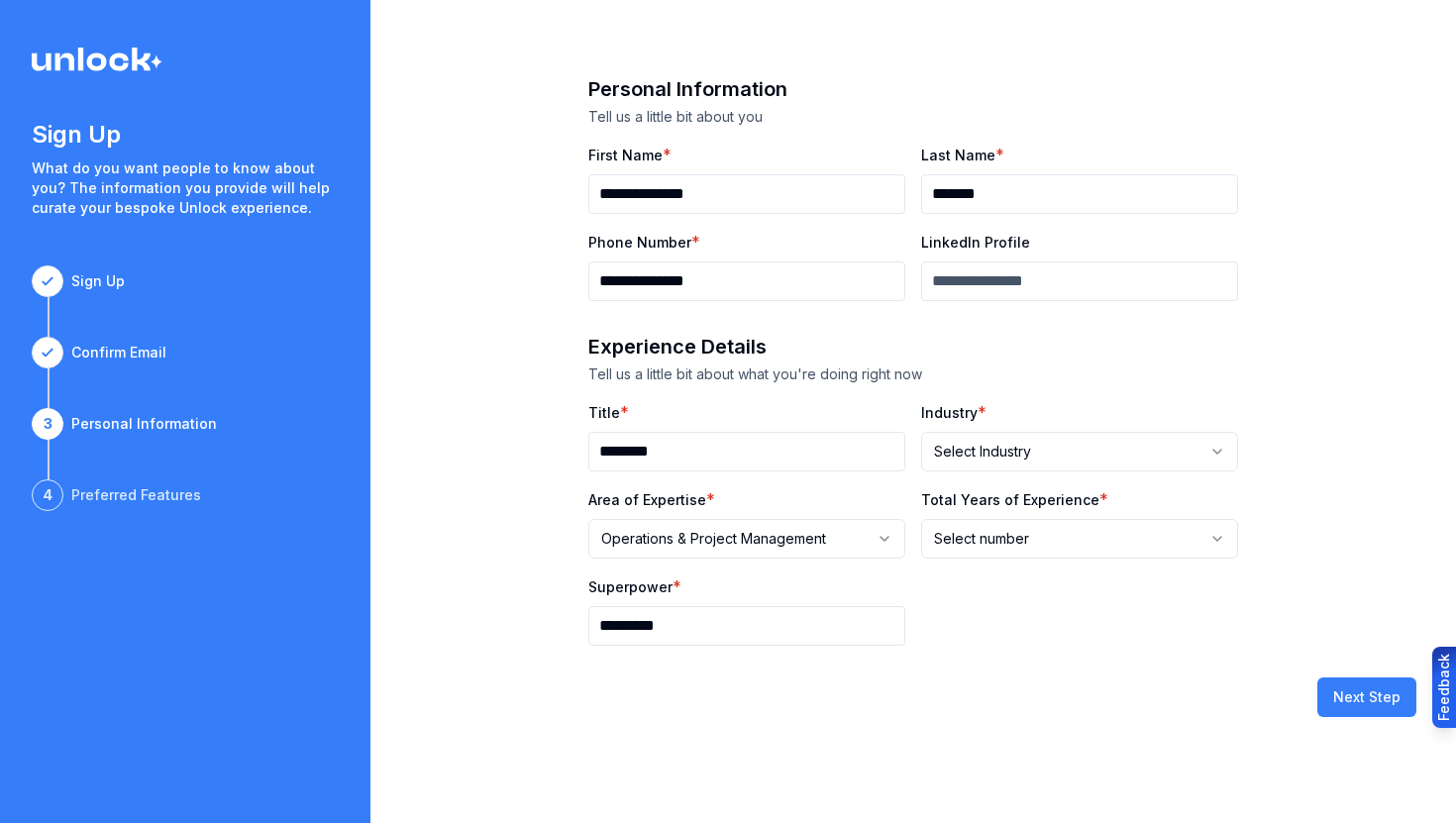 click on "**********" at bounding box center [728, 411] 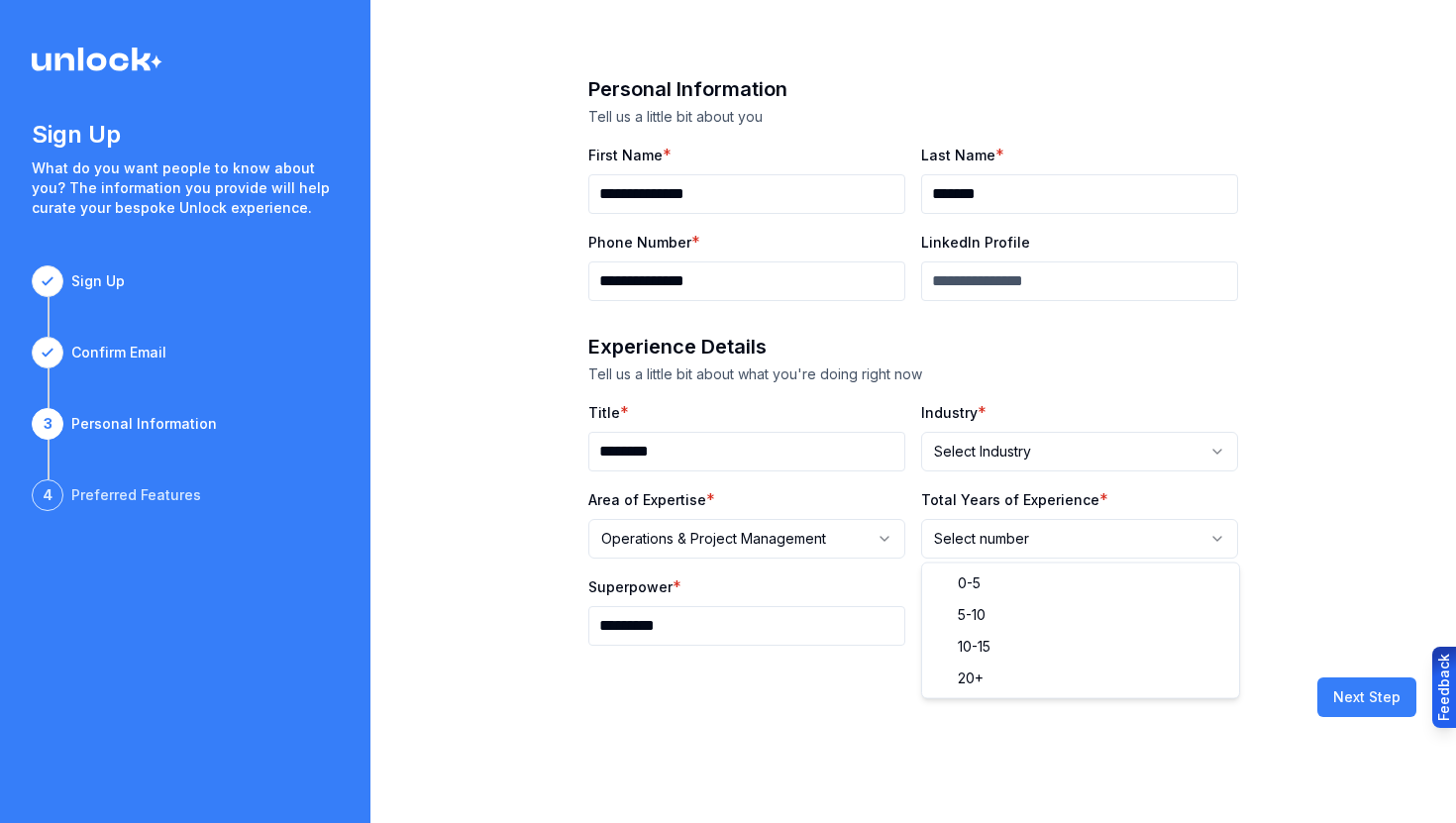 select on "*****" 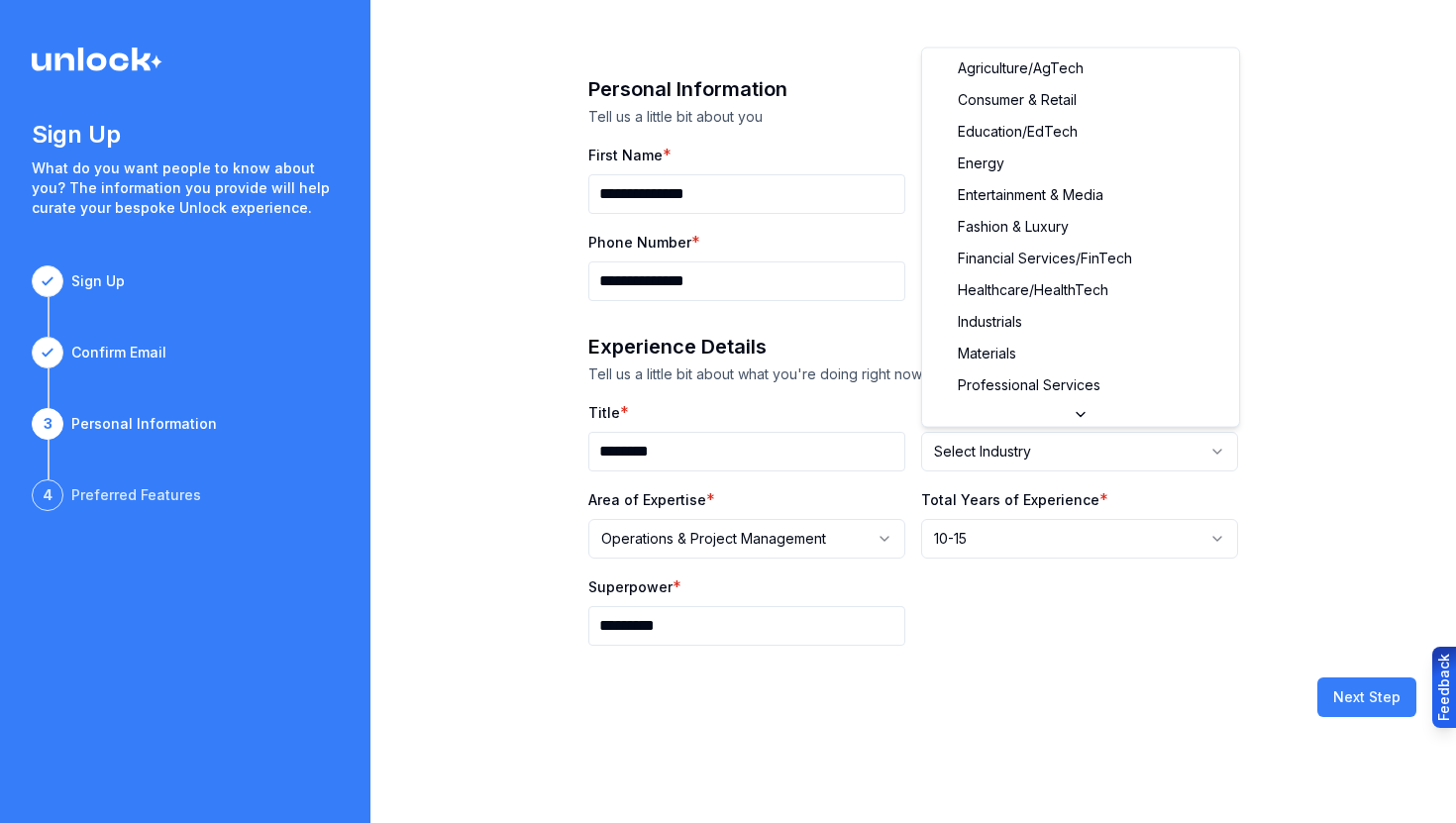 click on "**********" at bounding box center (728, 411) 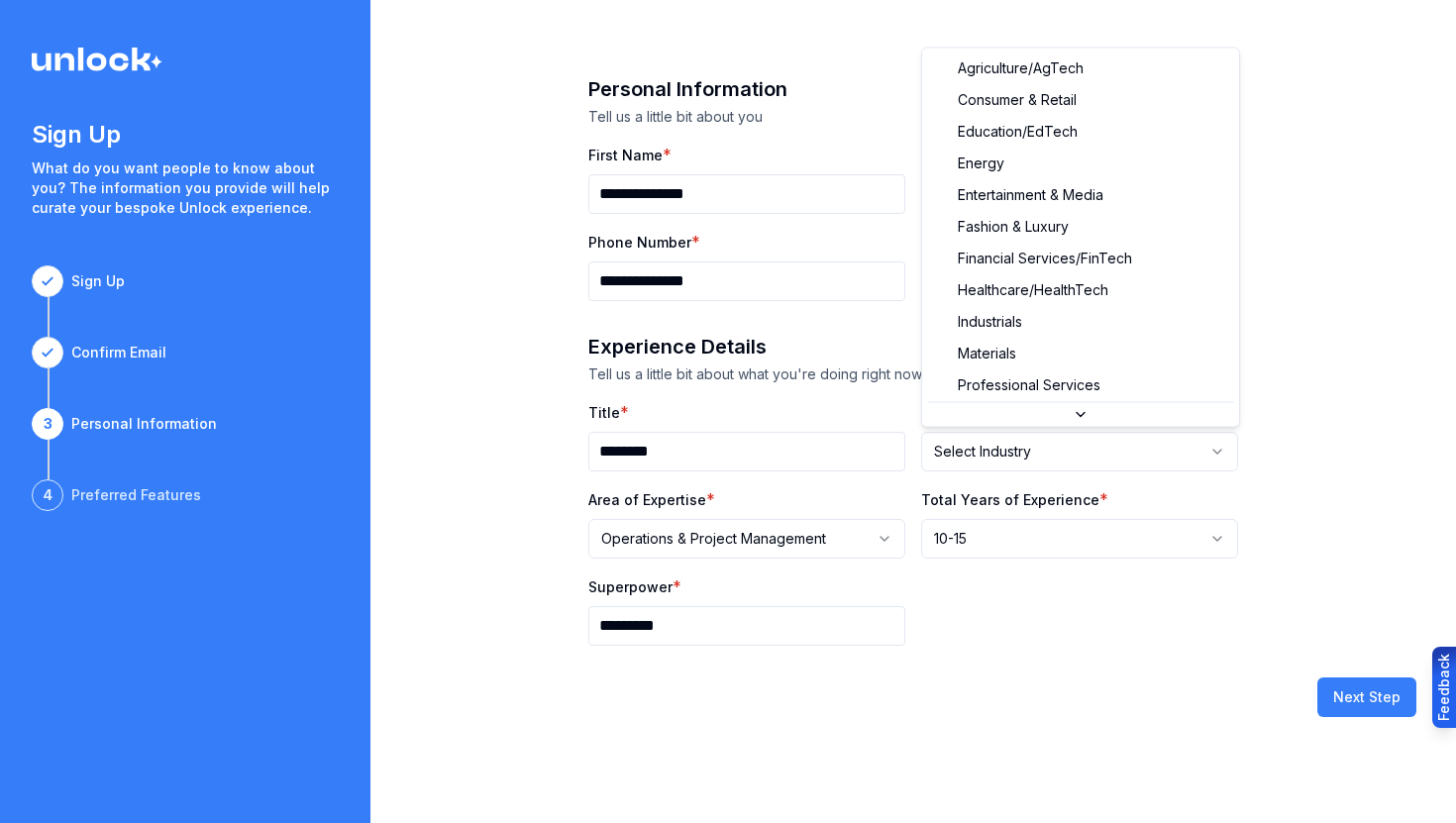 scroll, scrollTop: 32, scrollLeft: 0, axis: vertical 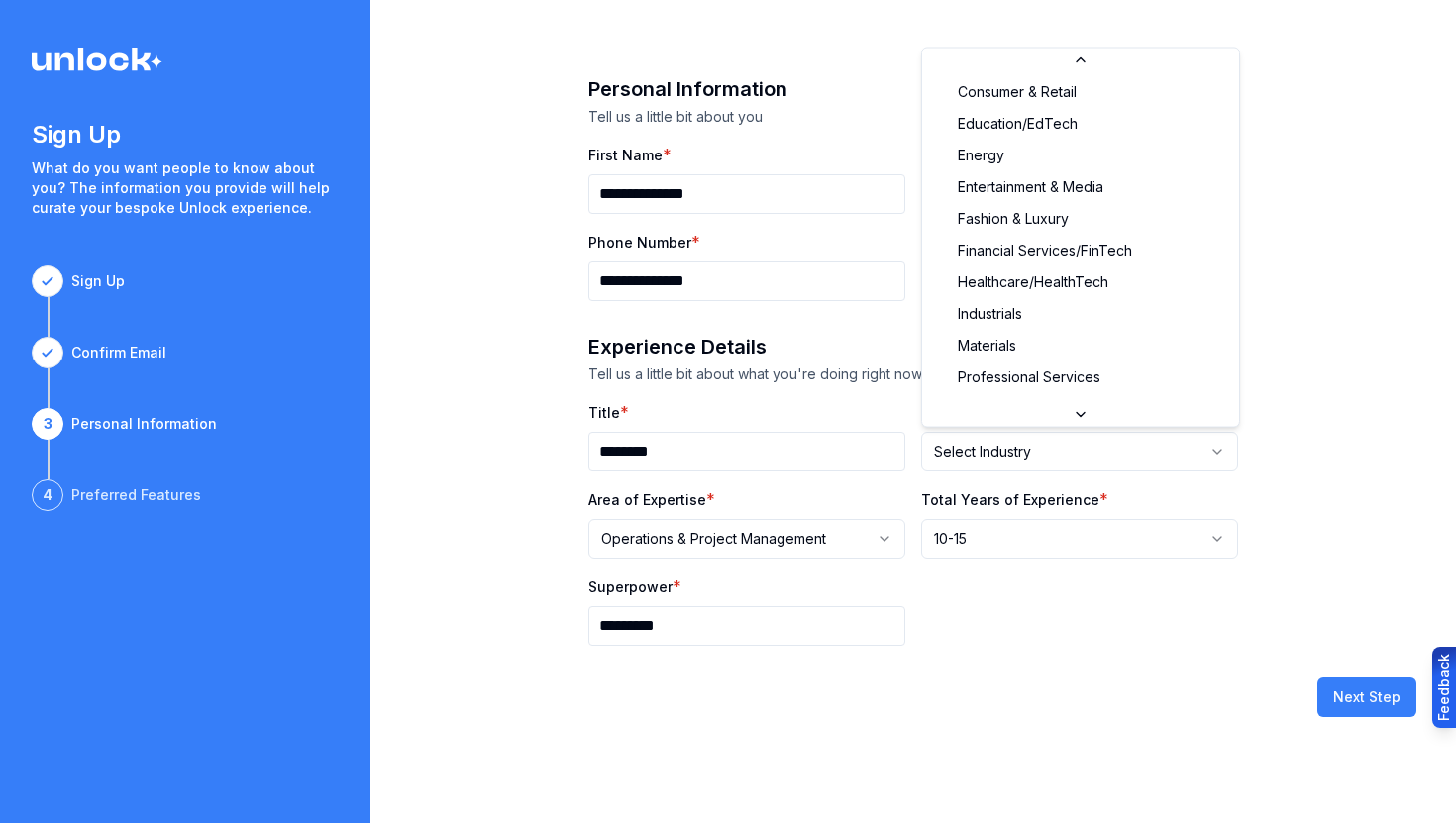 select on "**********" 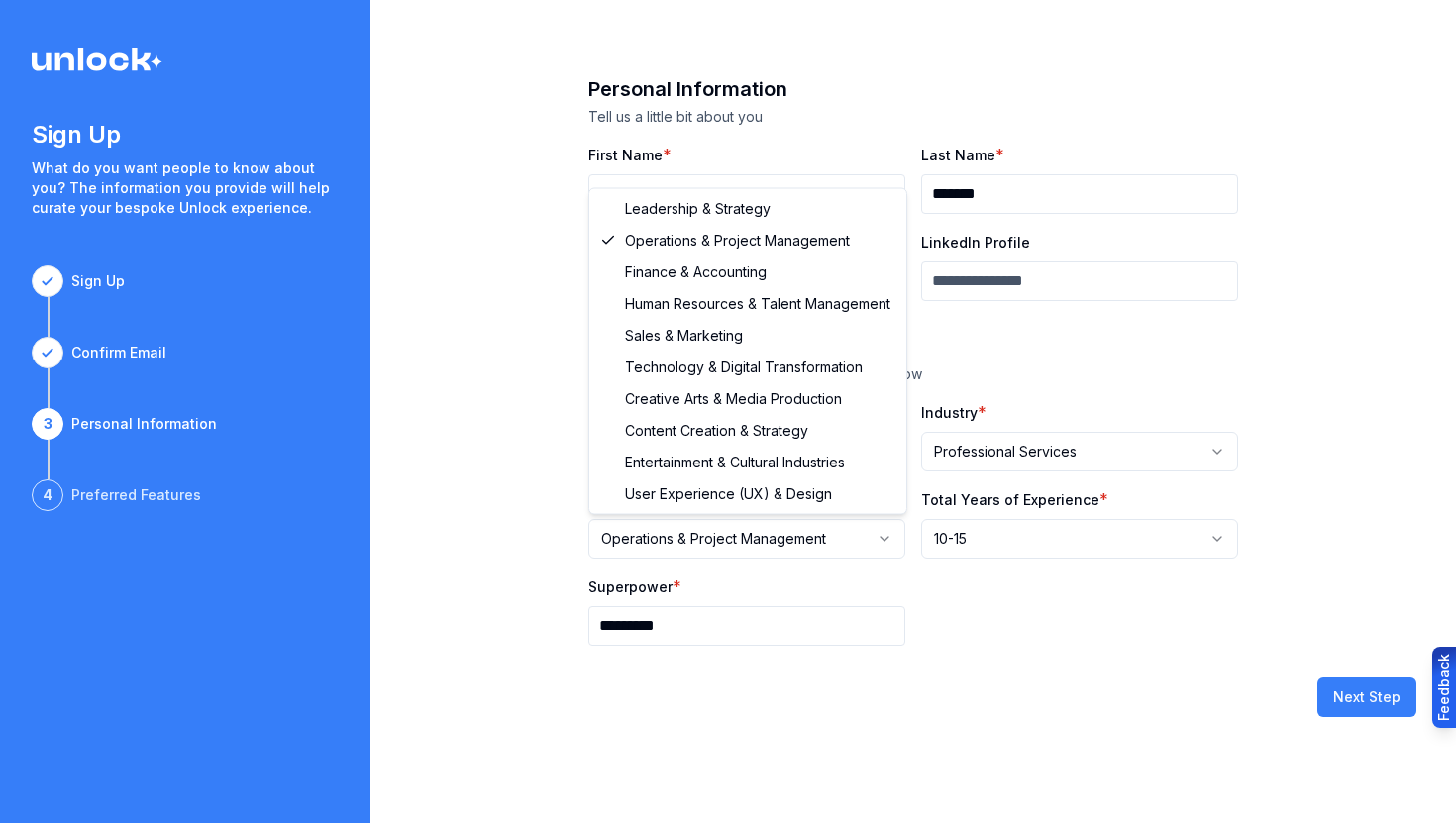 click on "**********" at bounding box center [728, 411] 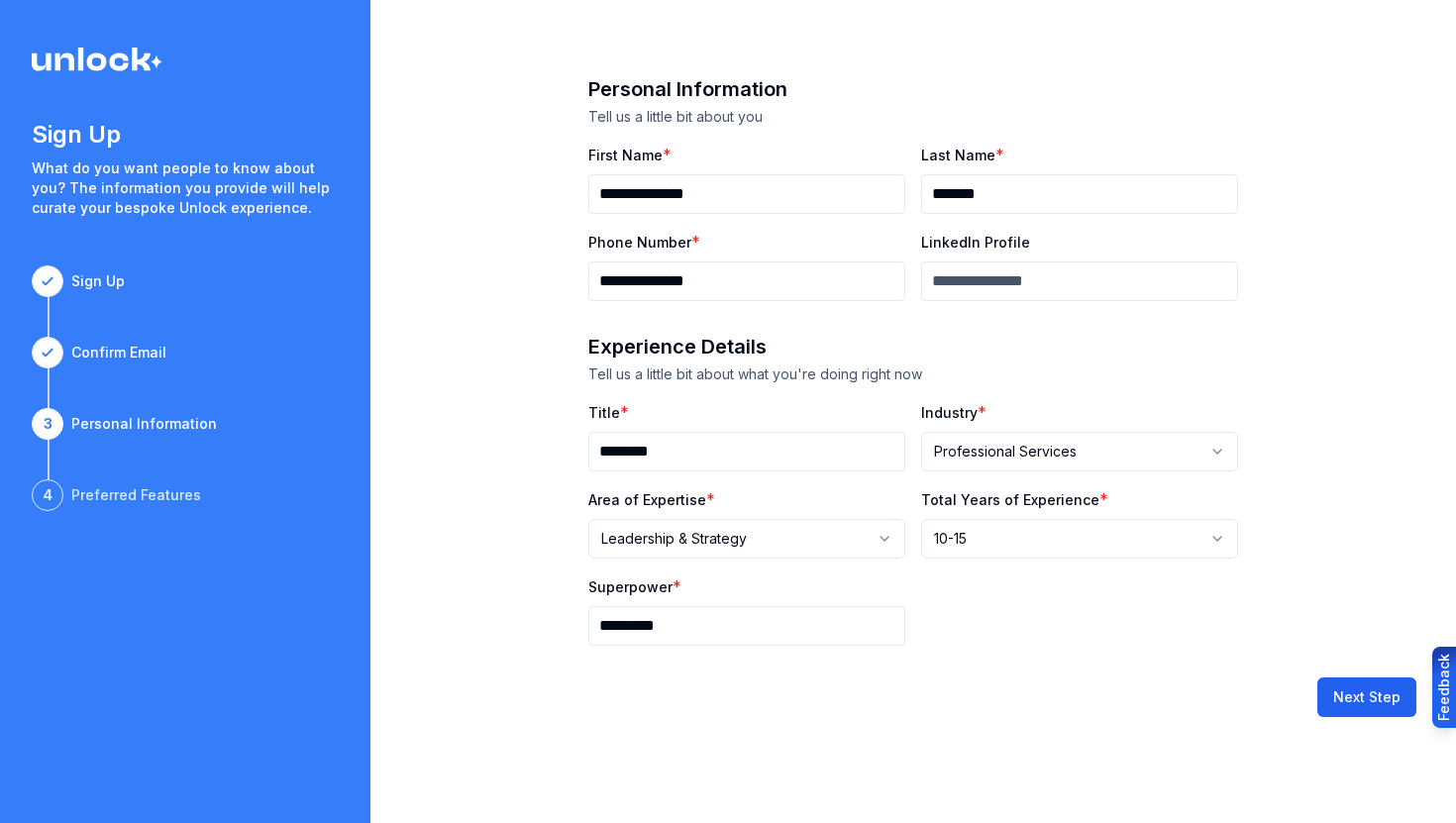 click on "Next Step" at bounding box center [1367, 697] 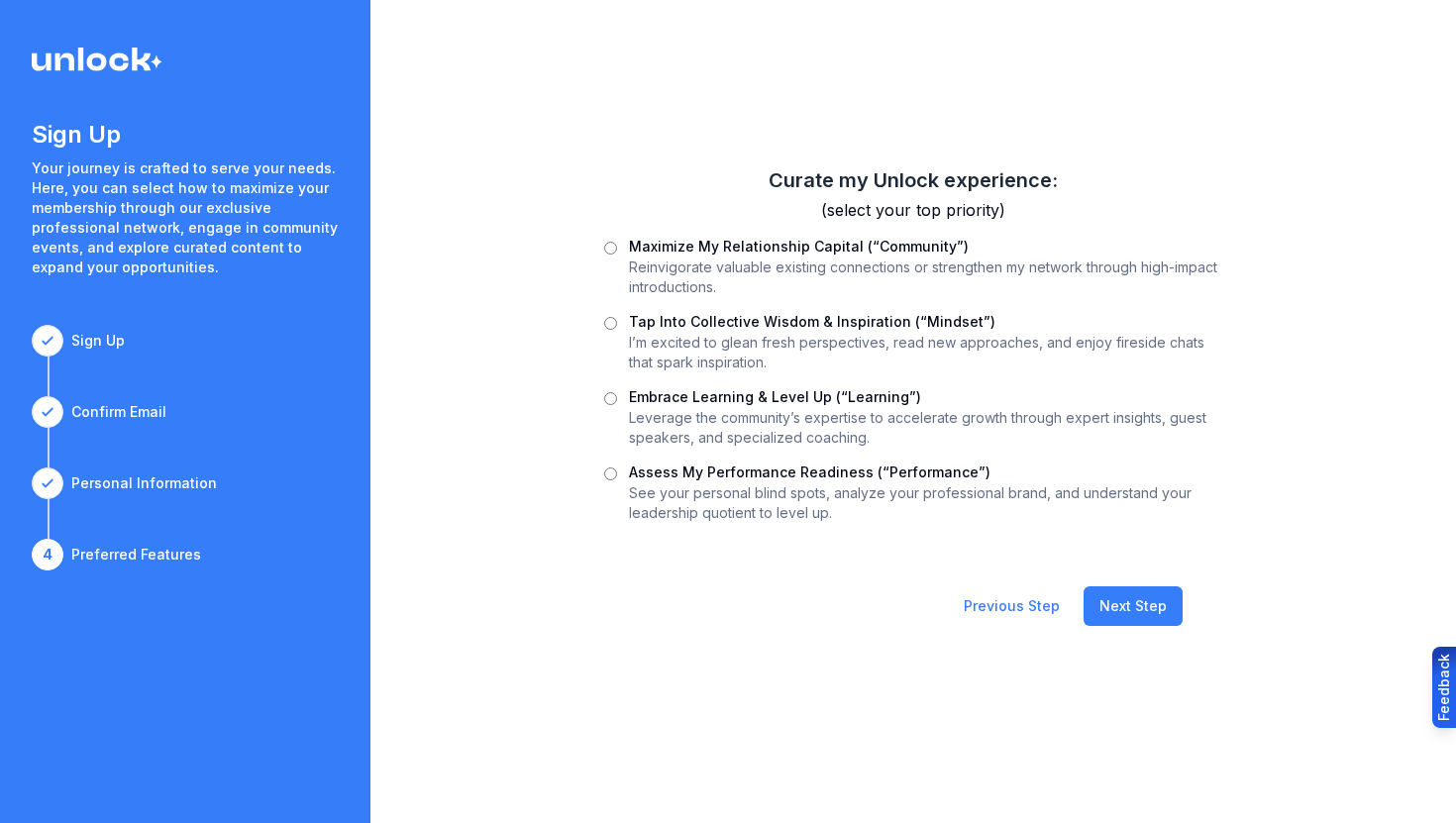 click on "Next Step" at bounding box center (1133, 606) 